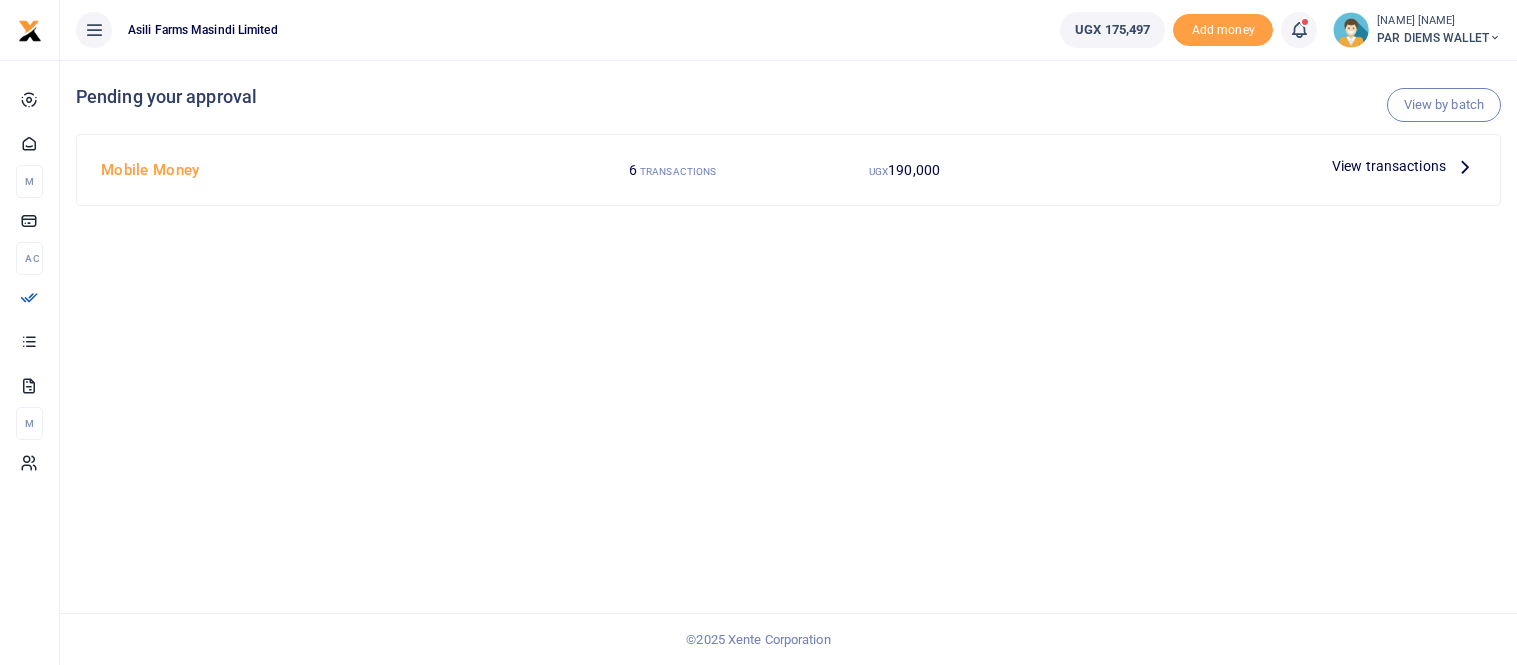 scroll, scrollTop: 0, scrollLeft: 0, axis: both 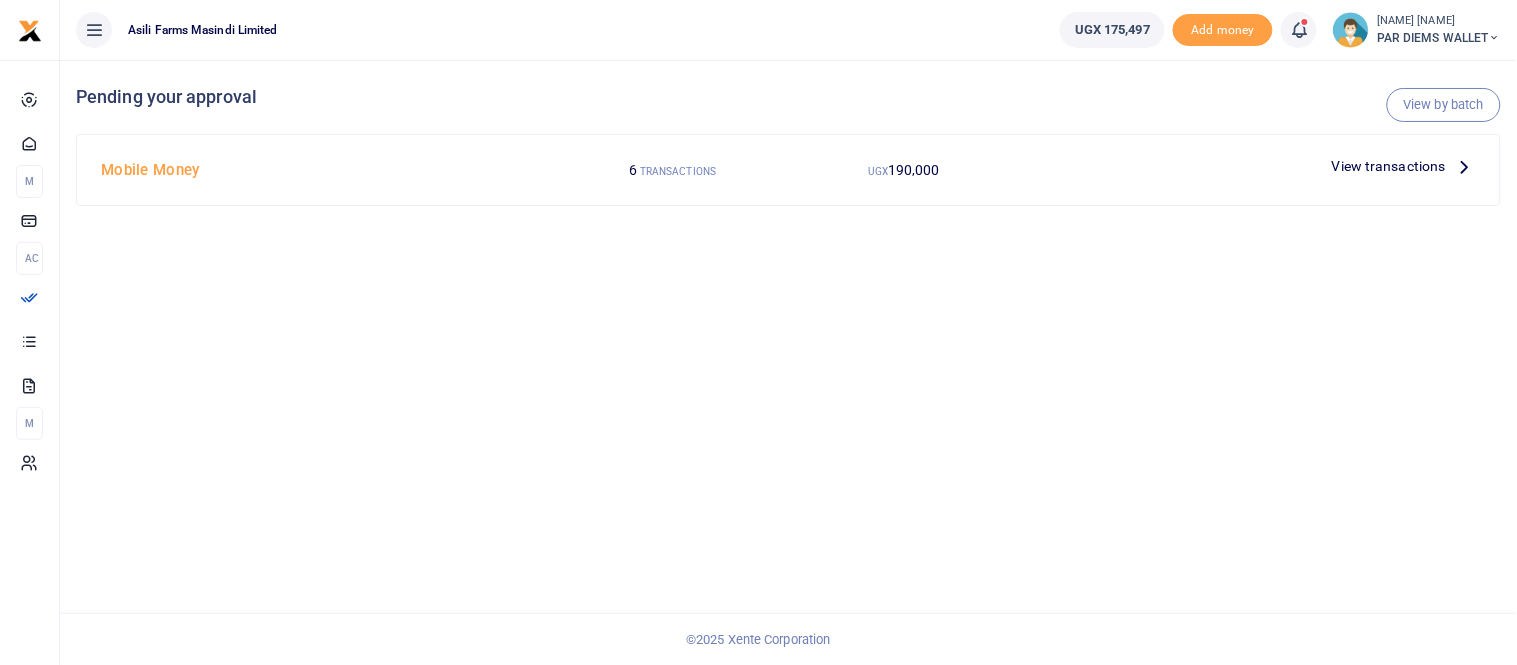 click at bounding box center (1465, 166) 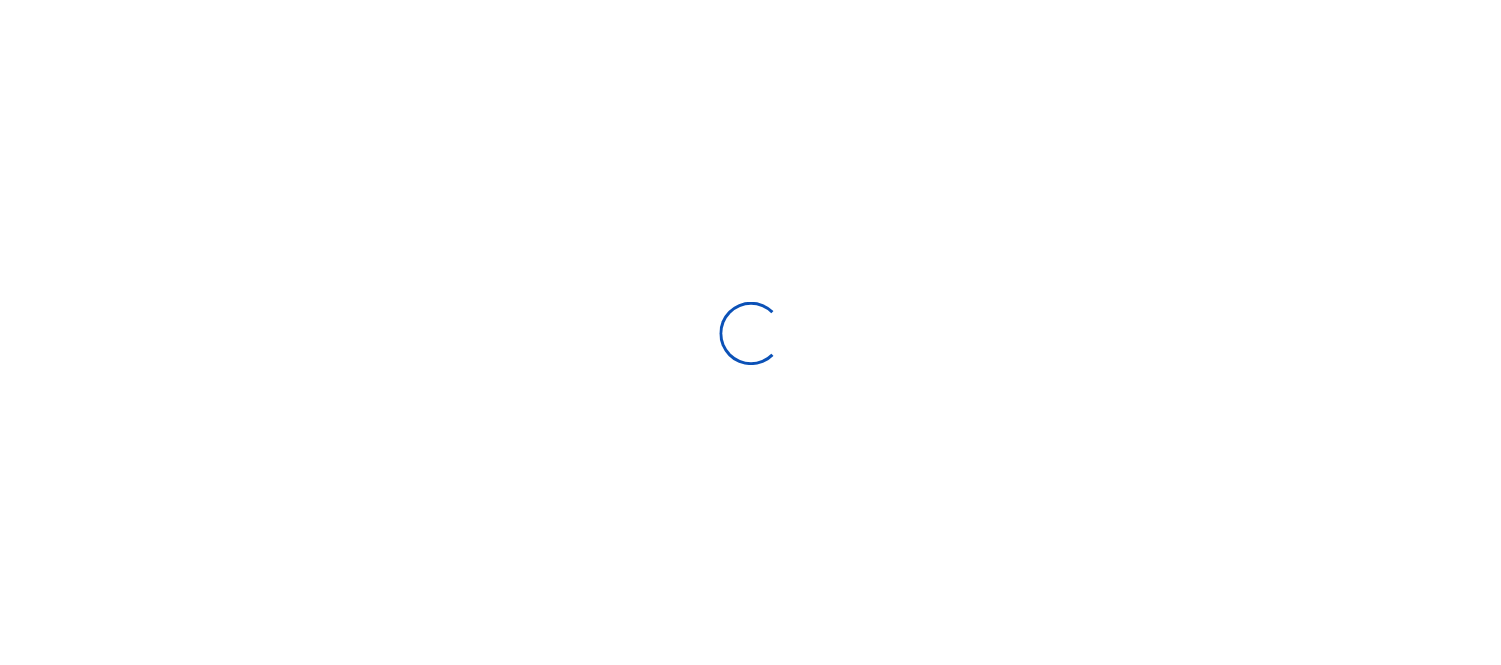 scroll, scrollTop: 0, scrollLeft: 0, axis: both 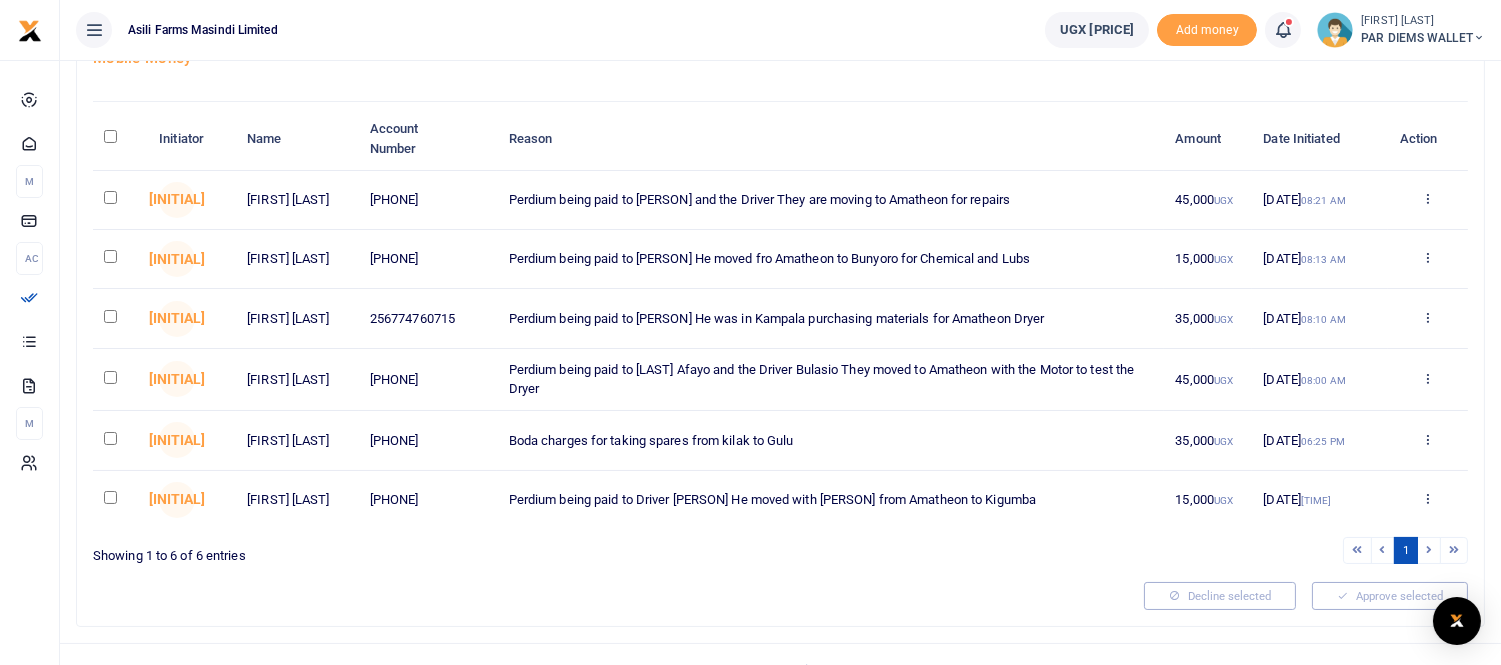 click at bounding box center [110, 197] 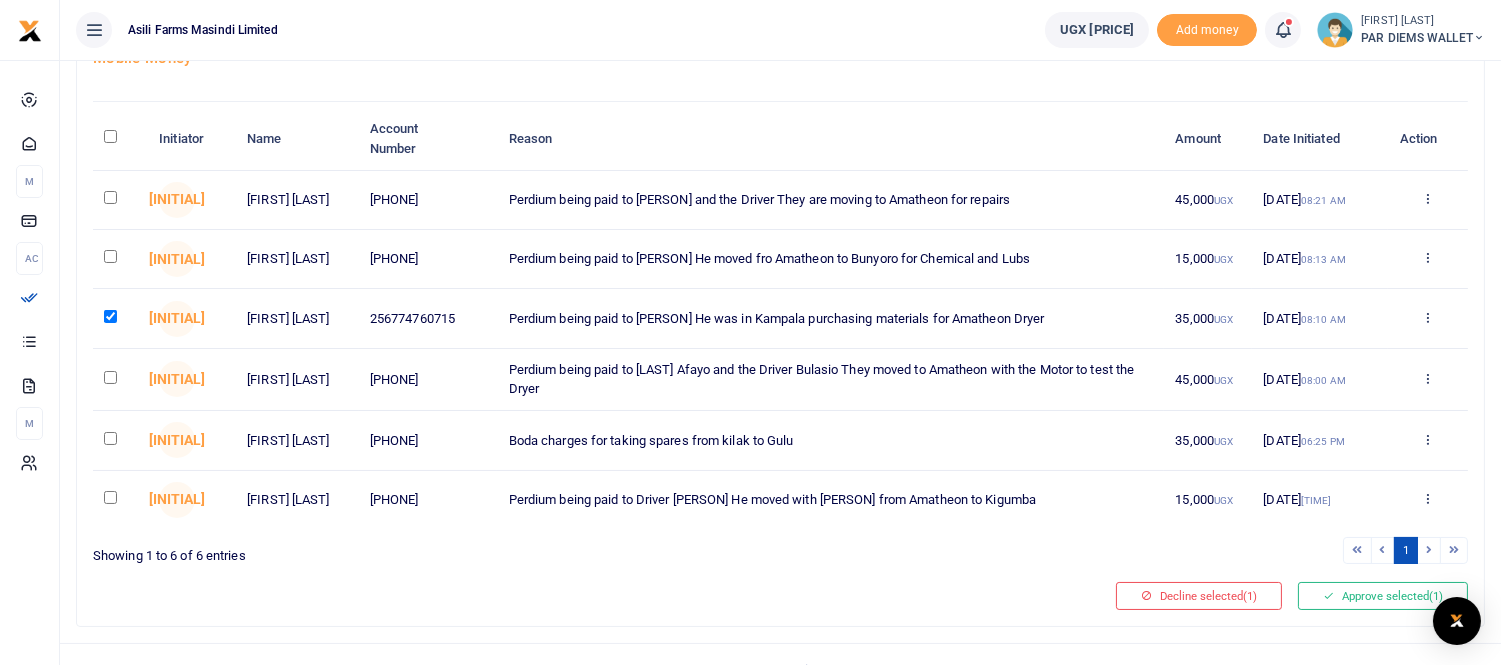 click at bounding box center (110, 256) 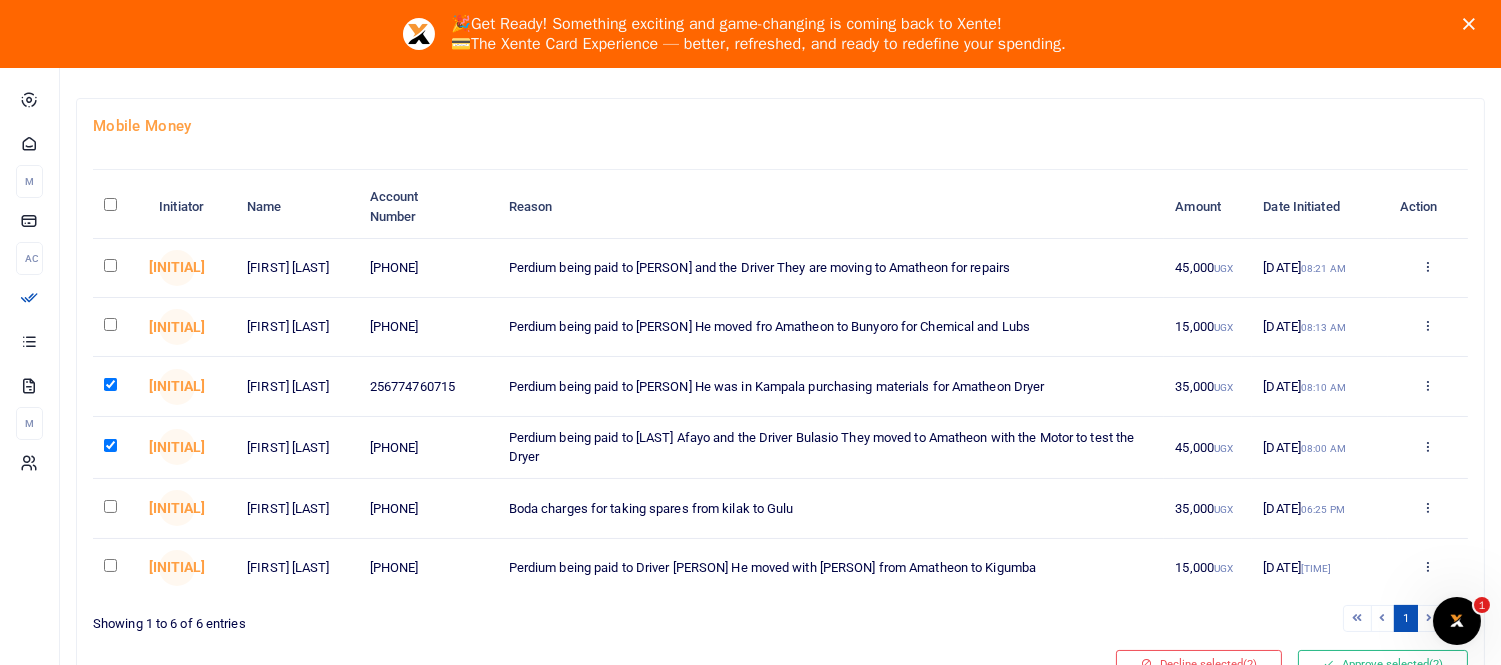 scroll, scrollTop: 0, scrollLeft: 0, axis: both 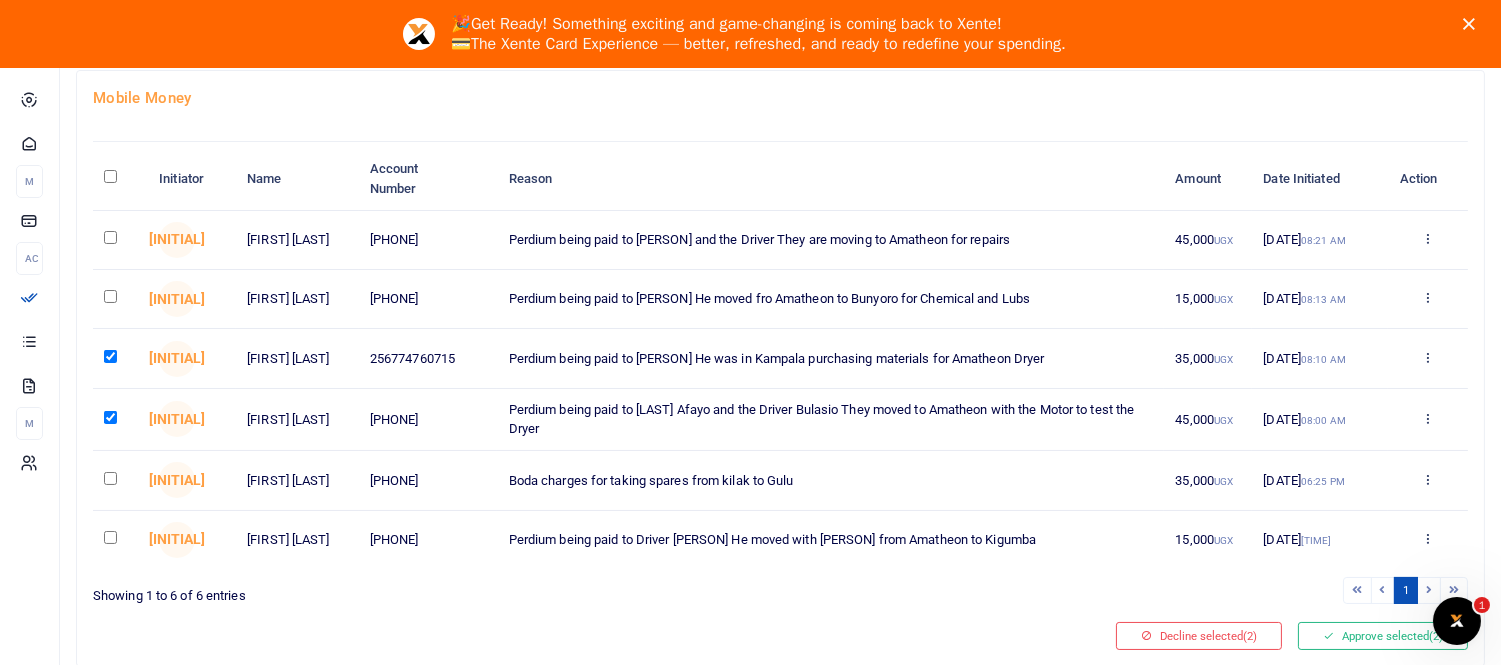 click at bounding box center (110, 296) 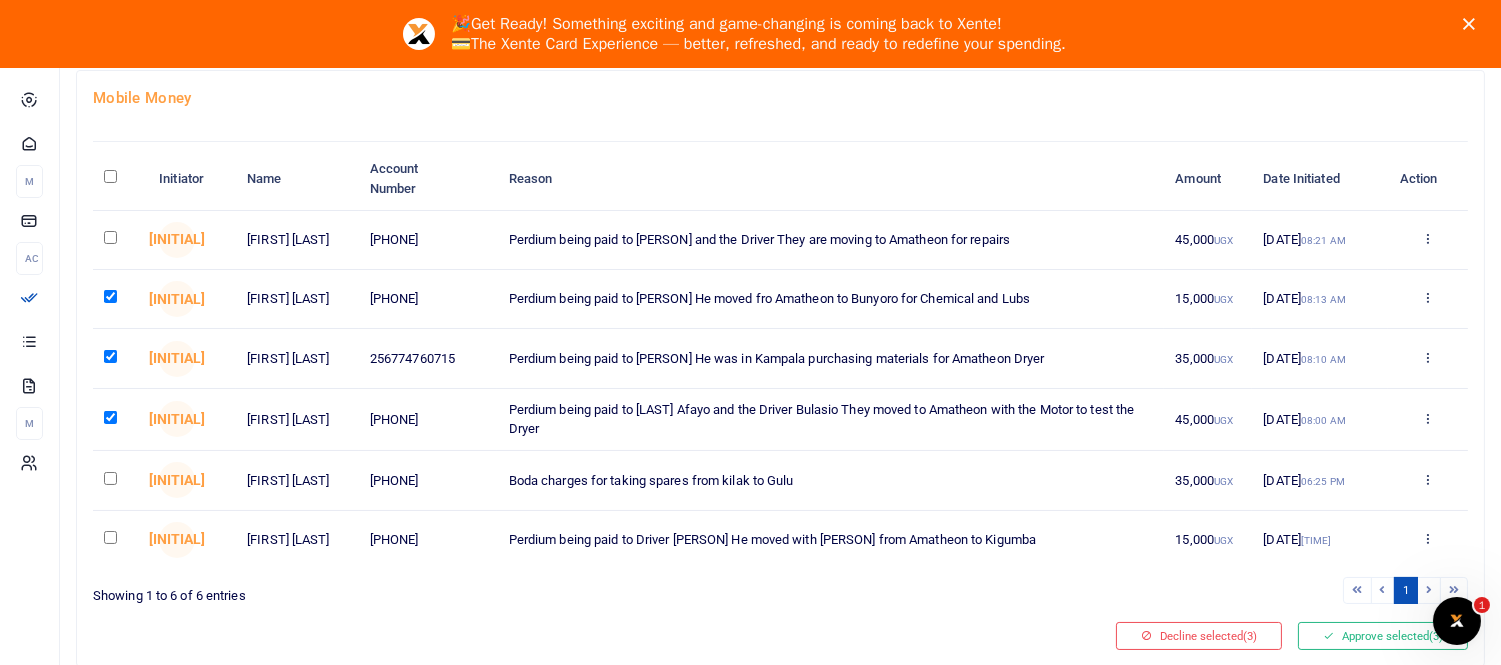 scroll, scrollTop: 258, scrollLeft: 0, axis: vertical 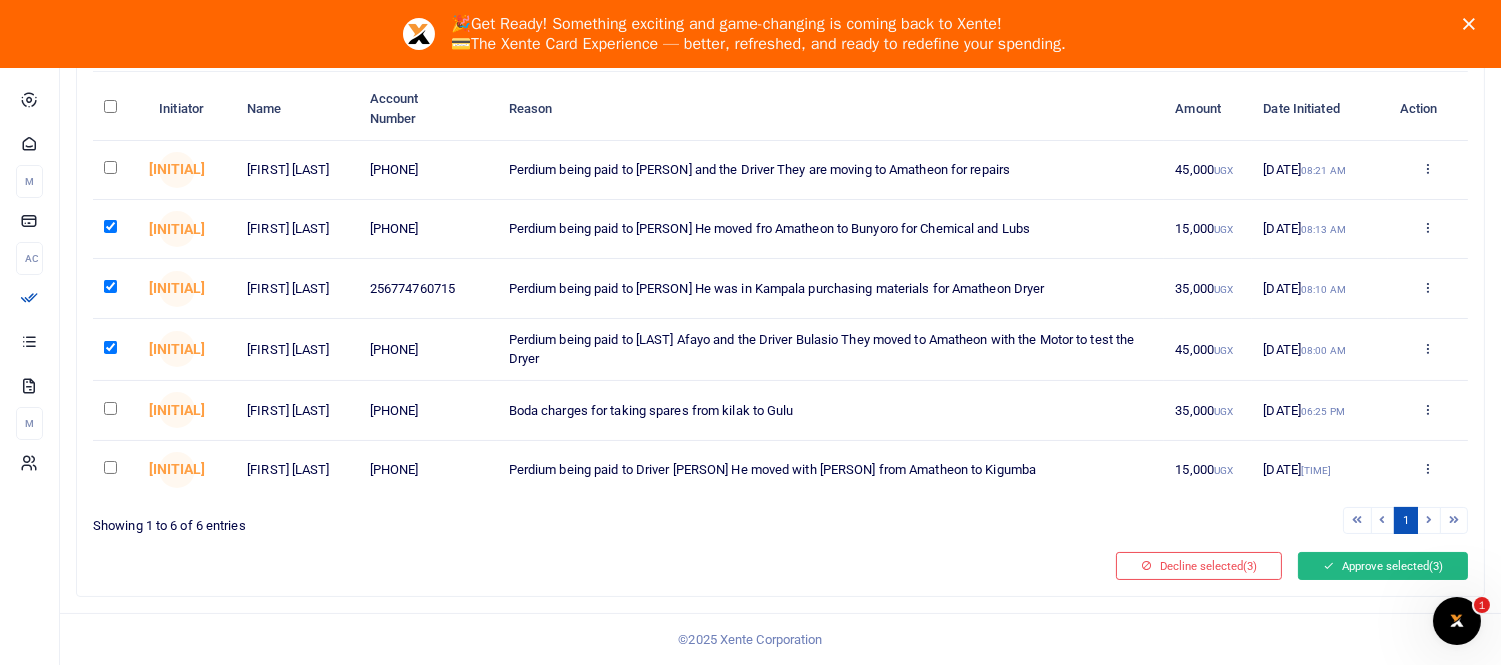 click on "Approve selected  (3)" at bounding box center (1383, 566) 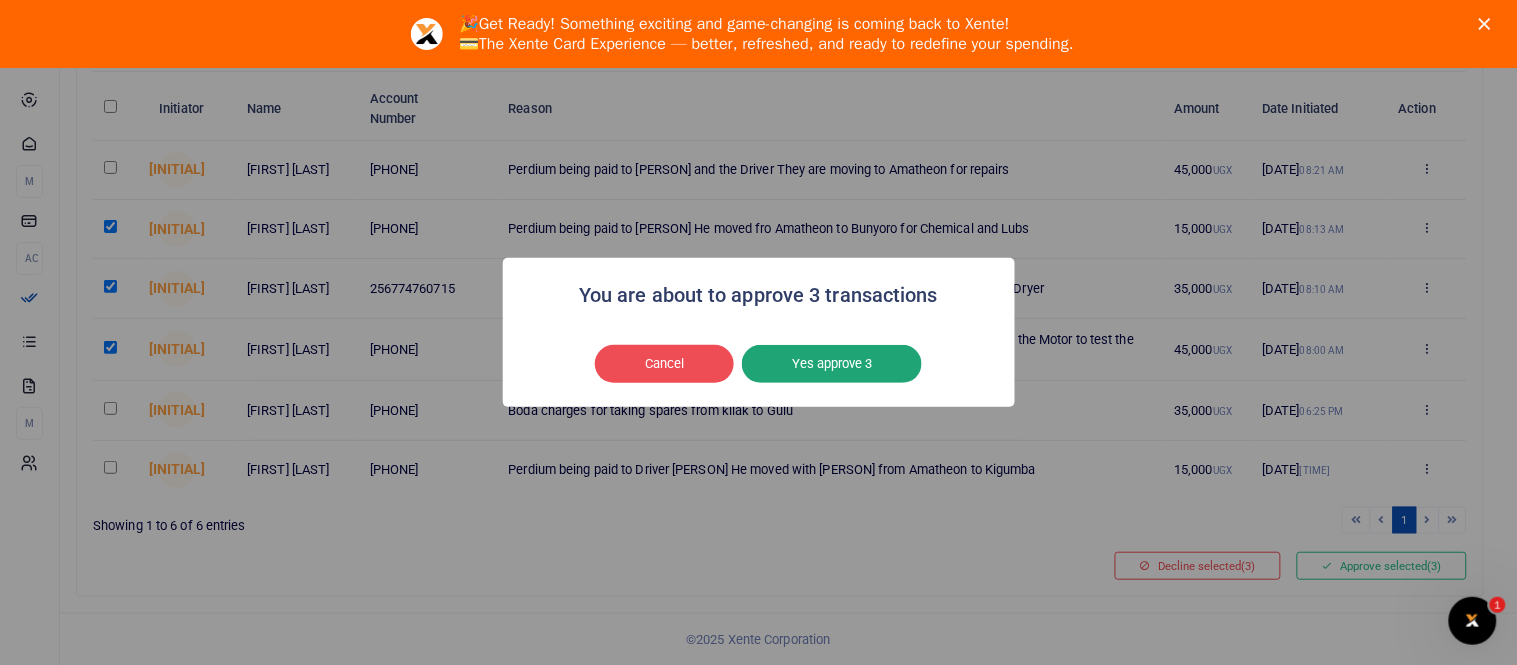 click on "Yes approve 3" at bounding box center [832, 364] 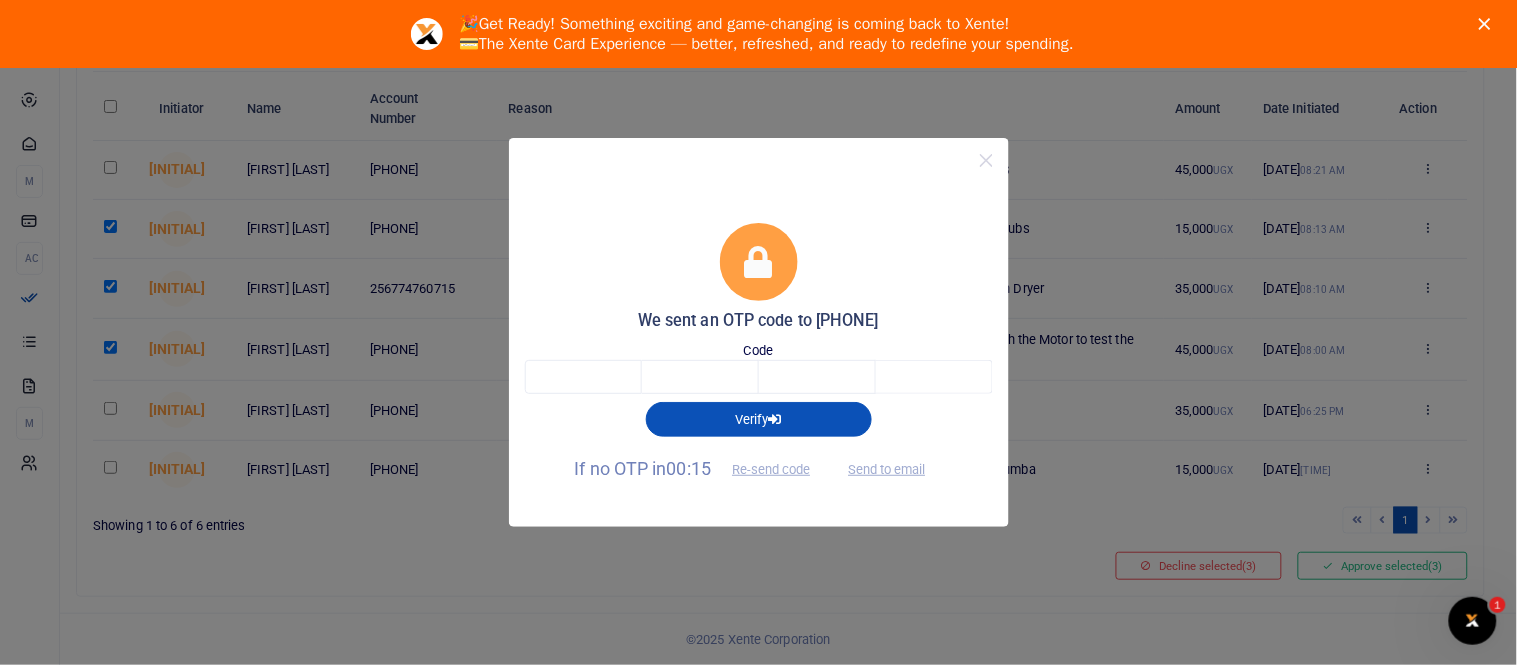 click on "We sent an OTP code to 25678***4141
Code
Verify
If no OTP in  00:15   Re-send code
Send to email" at bounding box center (758, 332) 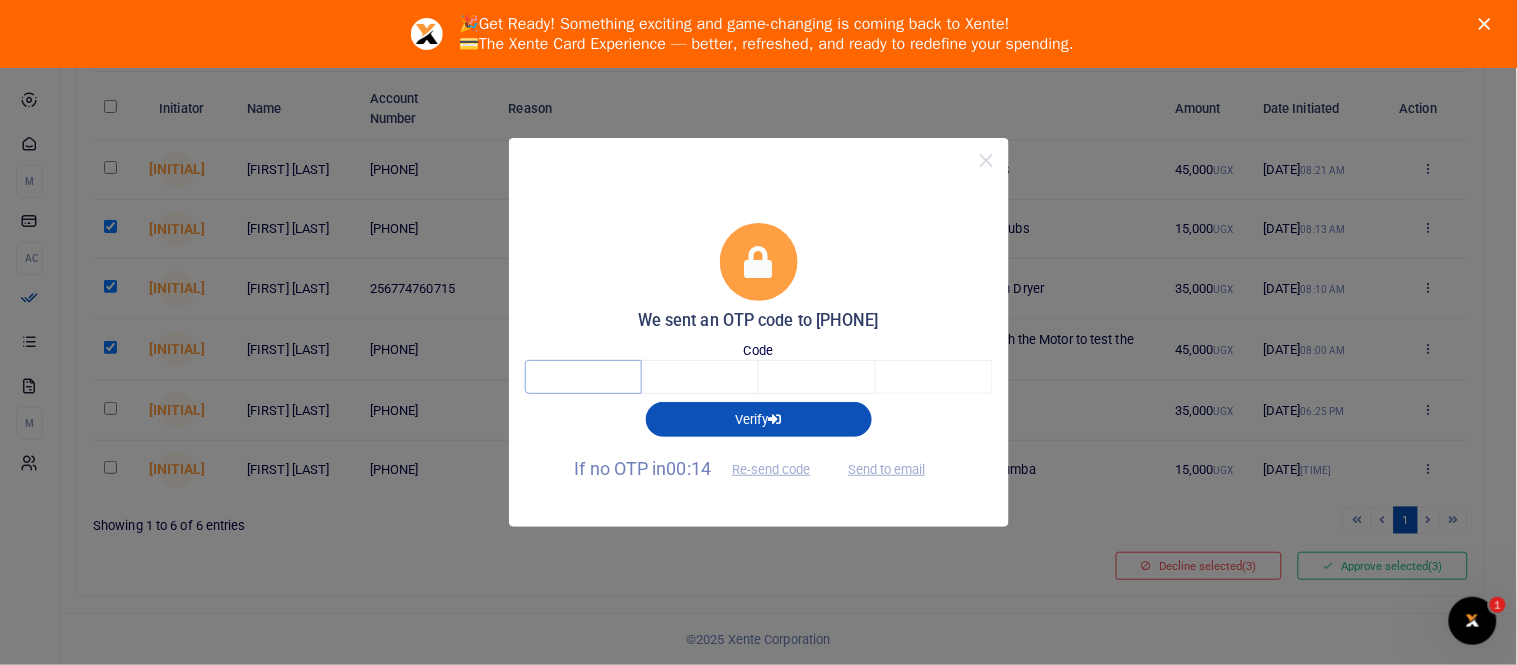 click at bounding box center (583, 377) 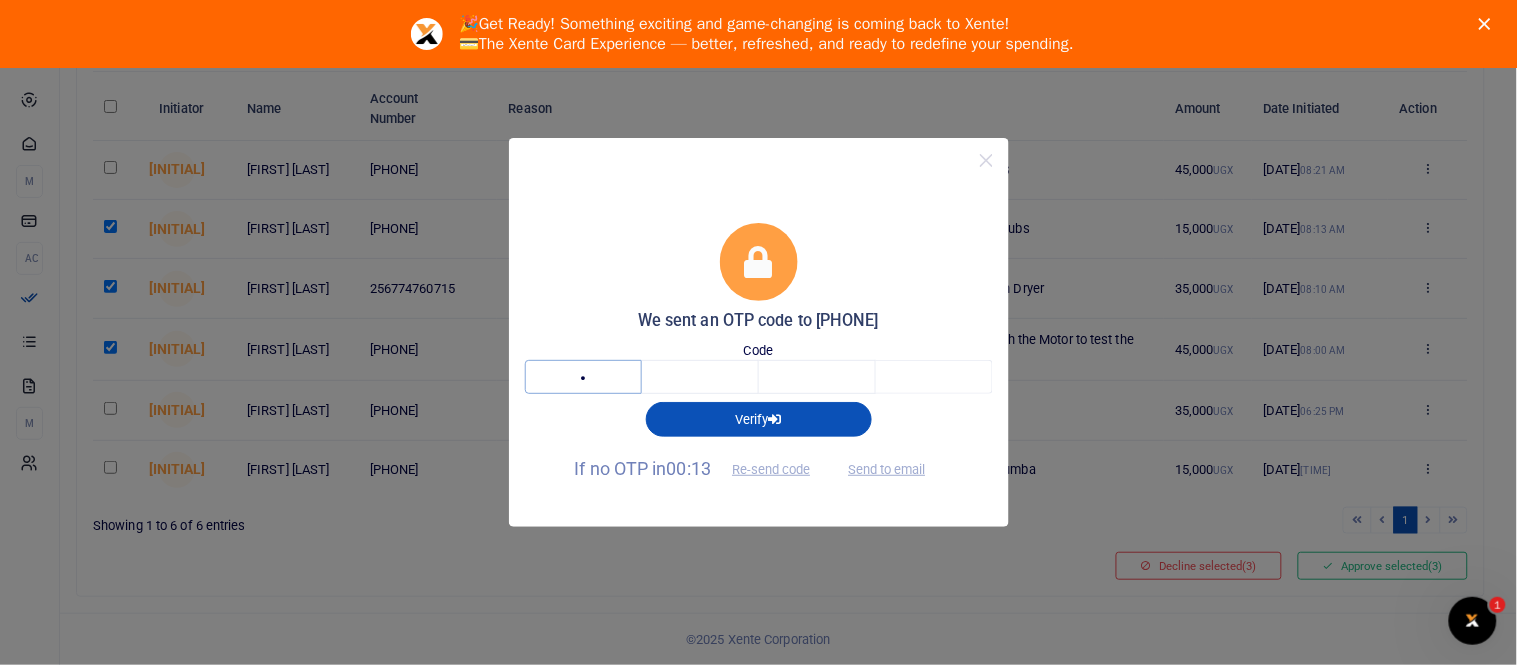 type on "5" 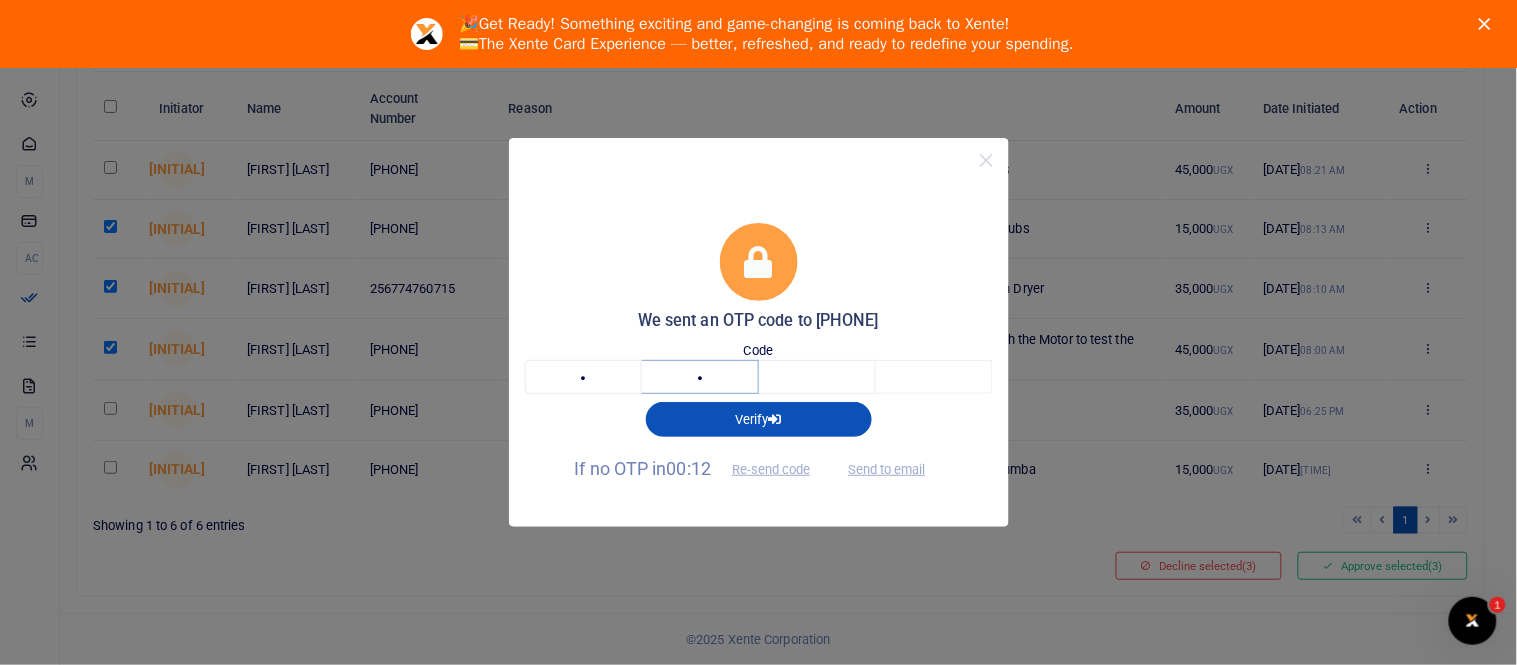 type on "8" 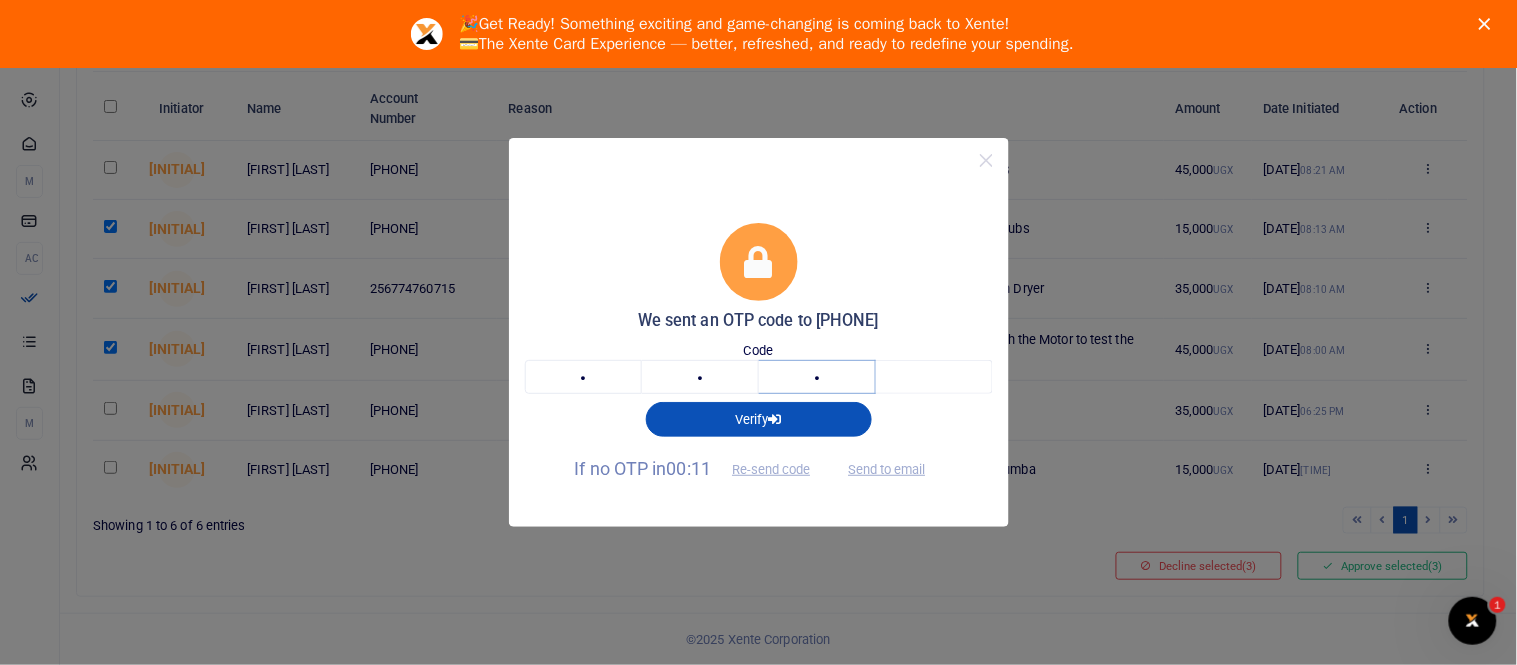type on "4" 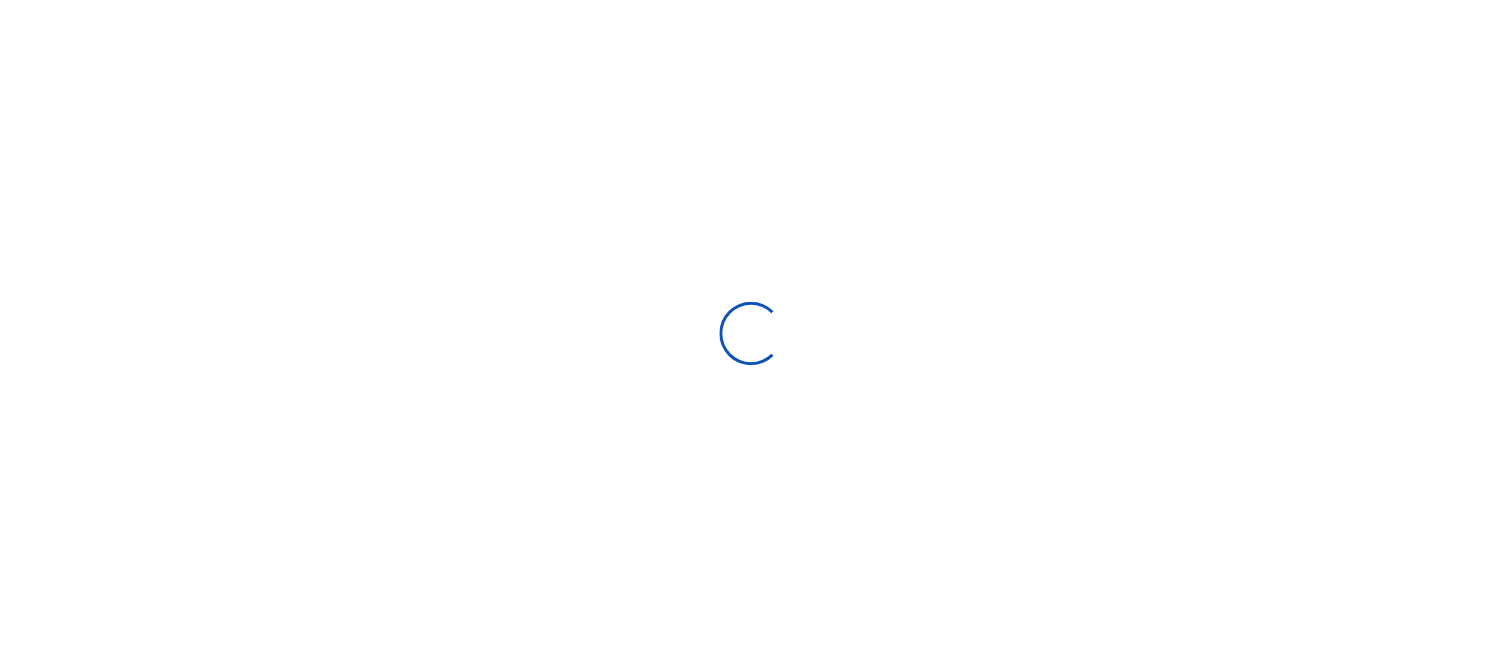 scroll, scrollTop: 0, scrollLeft: 0, axis: both 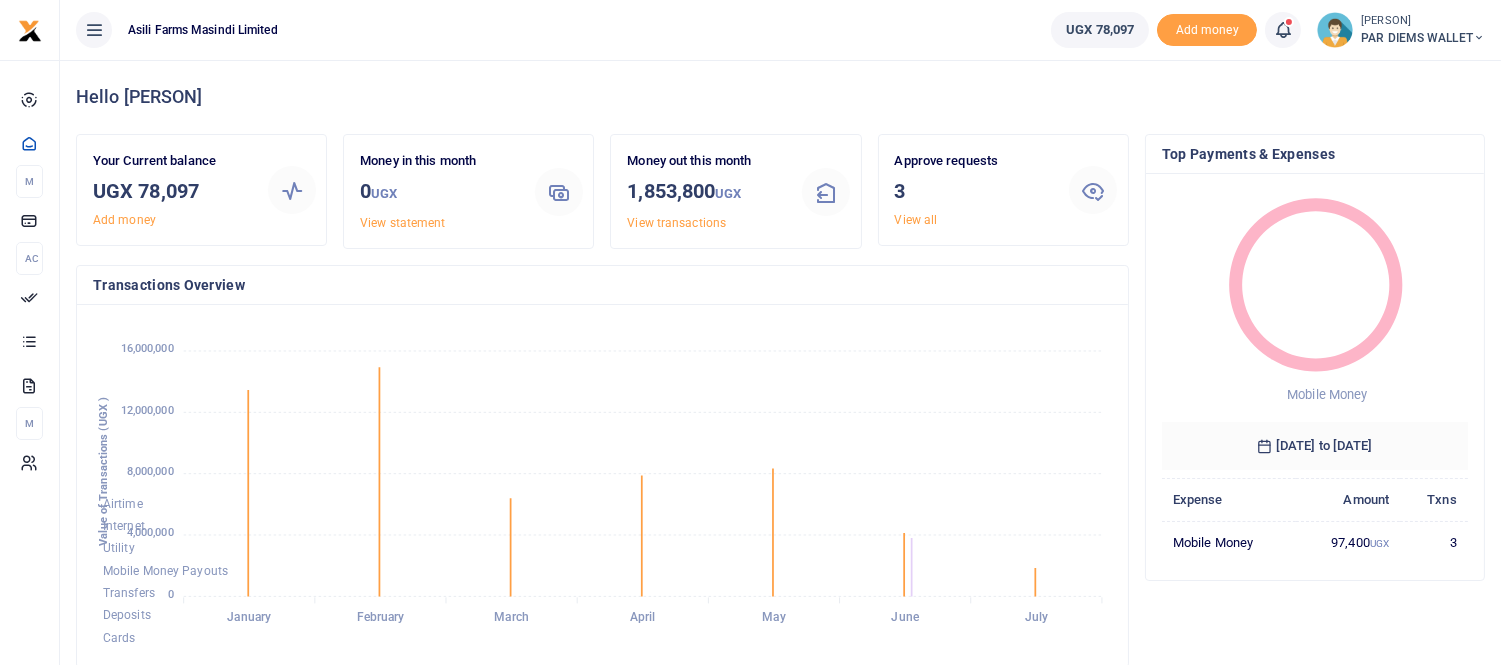 click at bounding box center [1283, 30] 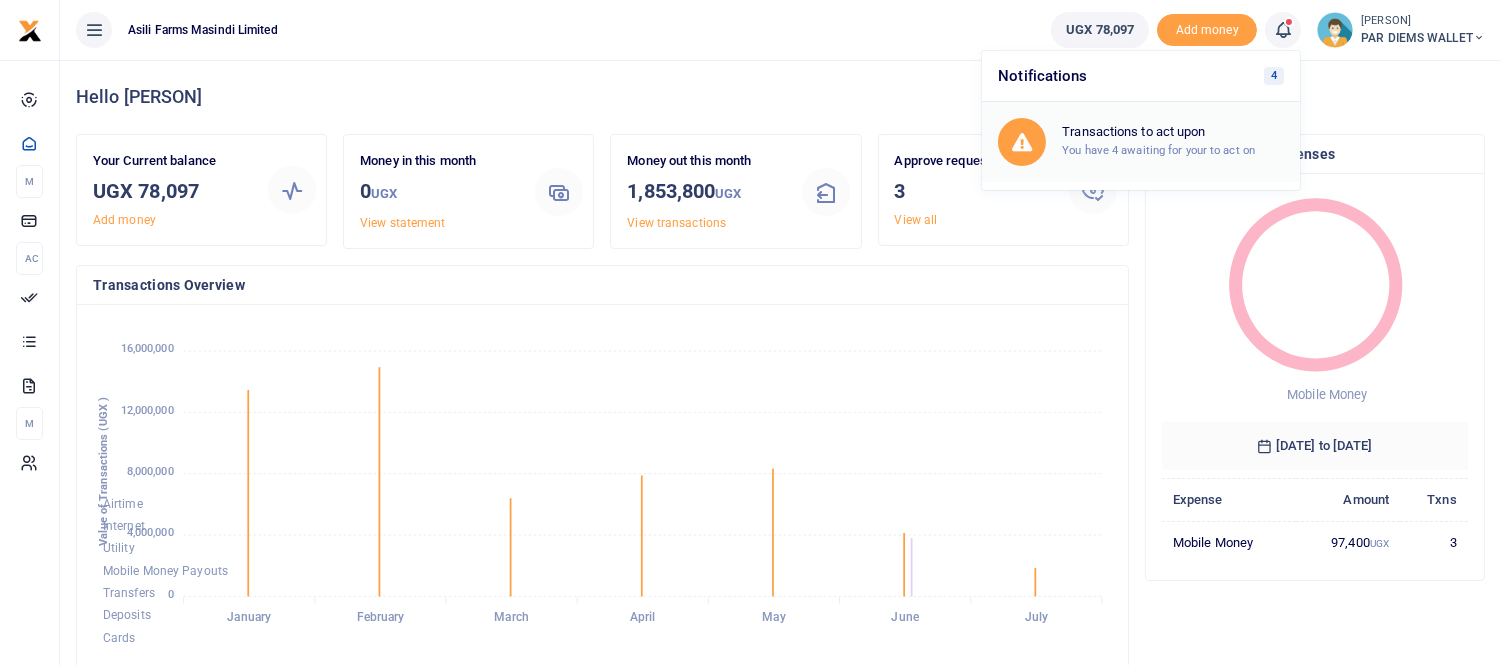 click on "You have 4 awaiting for your to act on" at bounding box center (1158, 150) 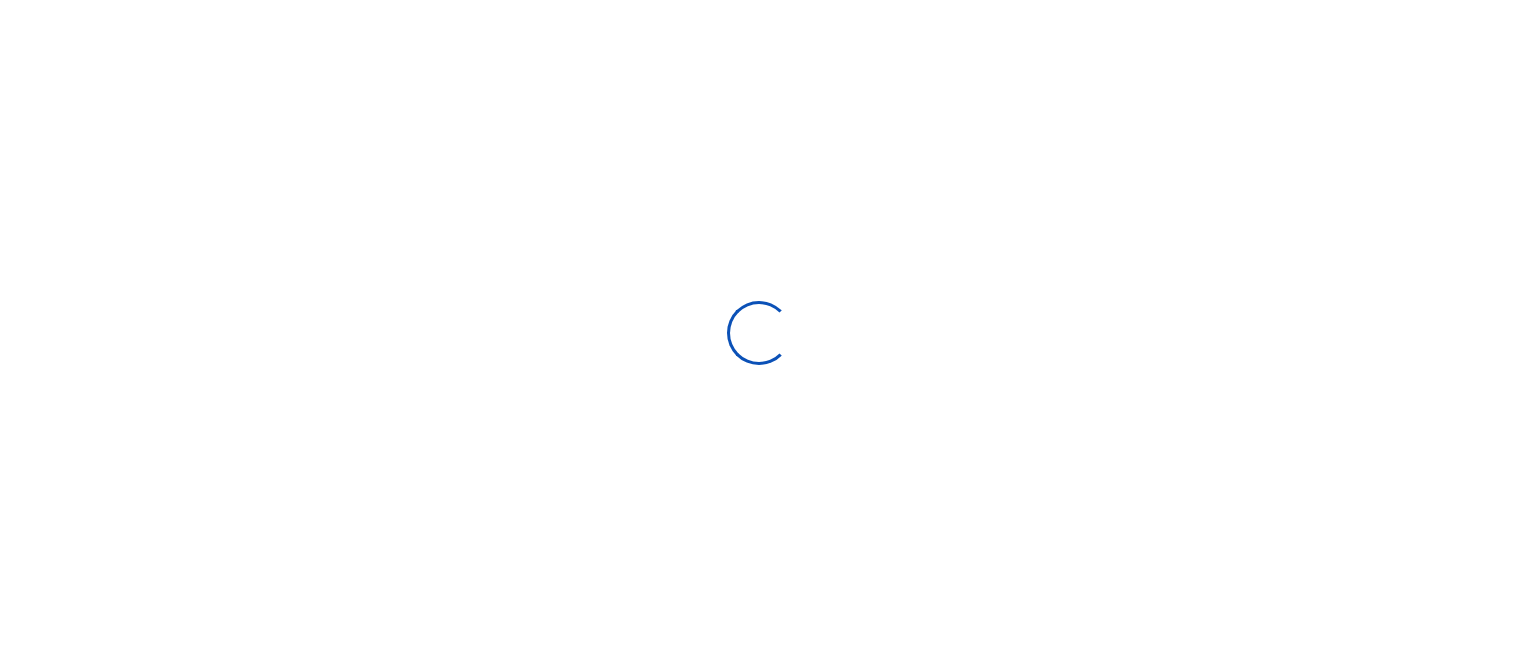 scroll, scrollTop: 0, scrollLeft: 0, axis: both 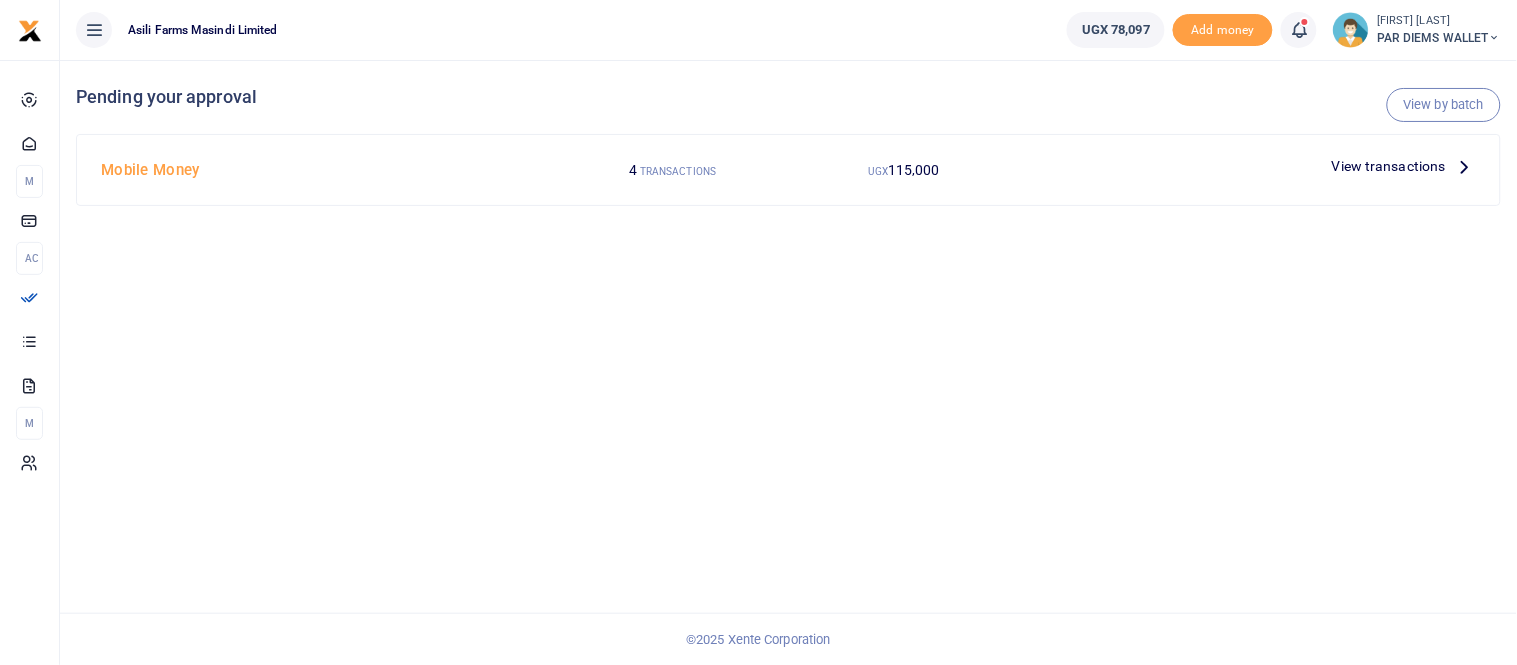 click at bounding box center [1465, 166] 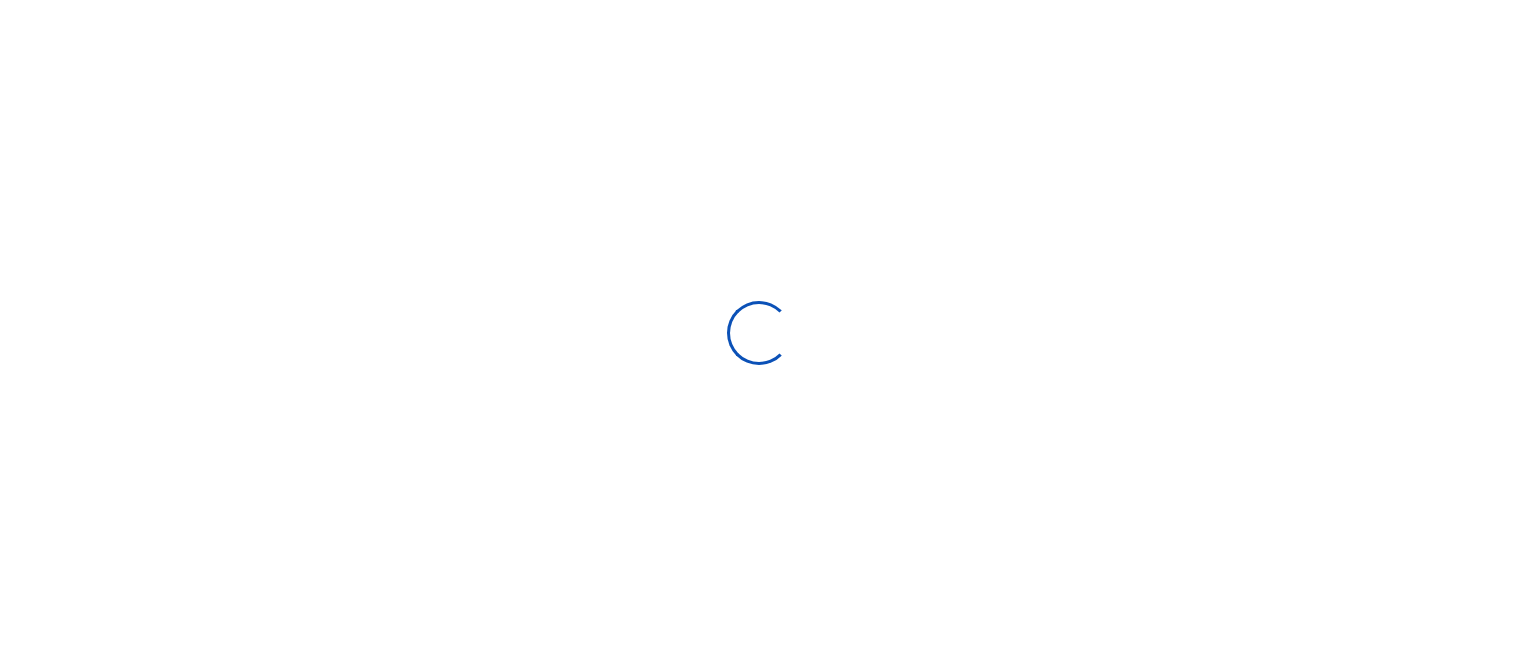 scroll, scrollTop: 0, scrollLeft: 0, axis: both 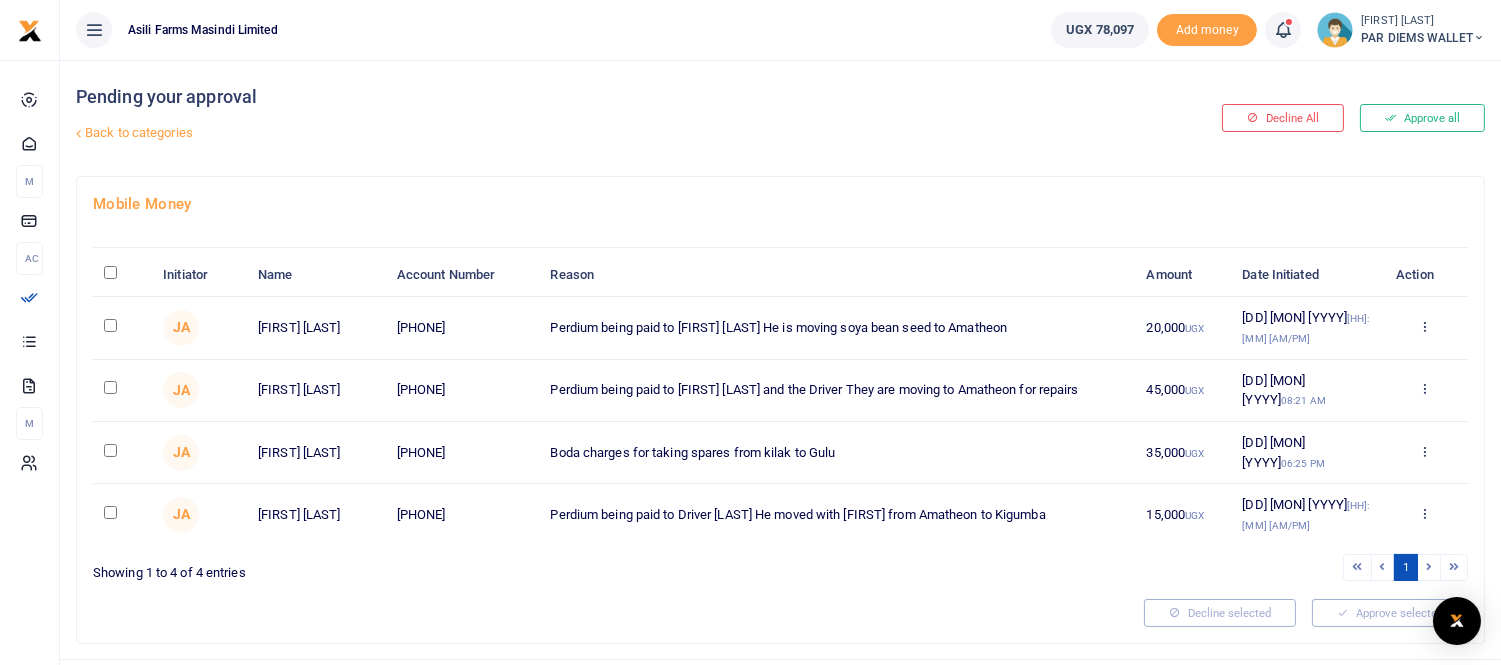 click at bounding box center [110, 325] 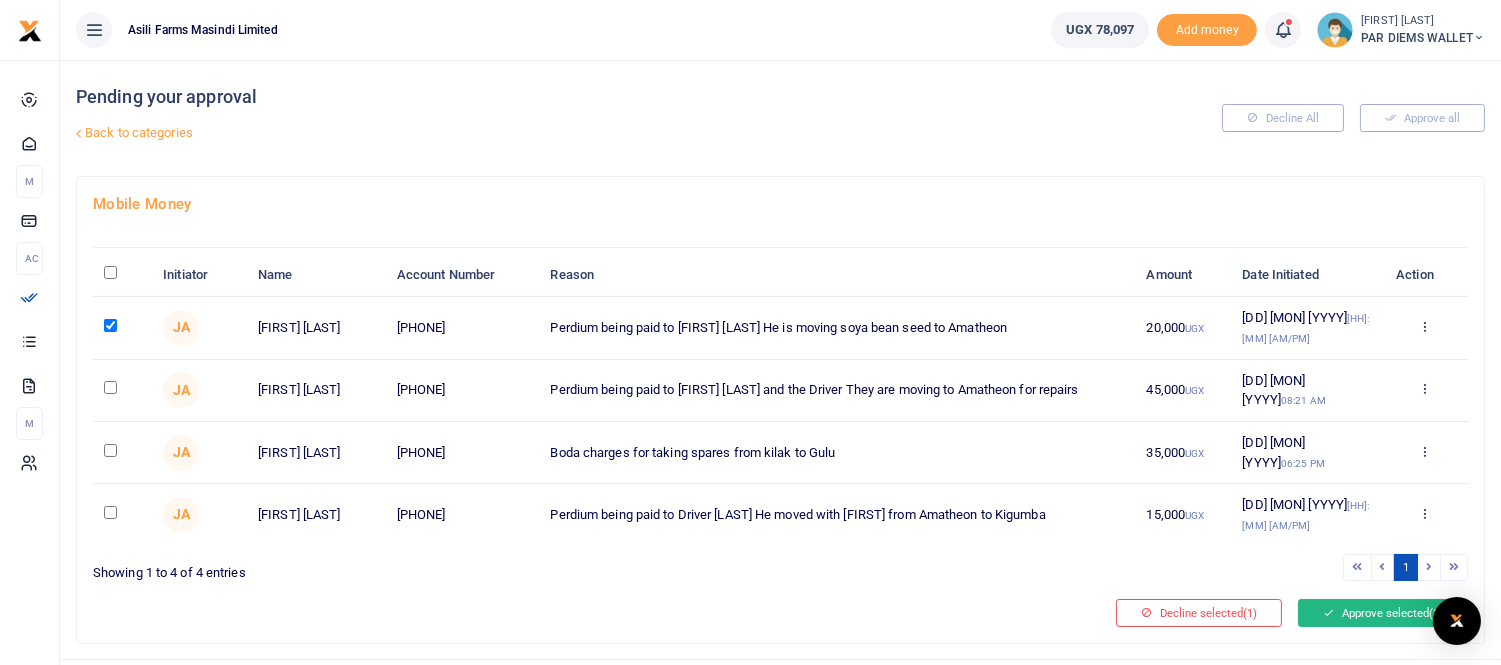 click on "Approve selected  (1)" at bounding box center (1383, 613) 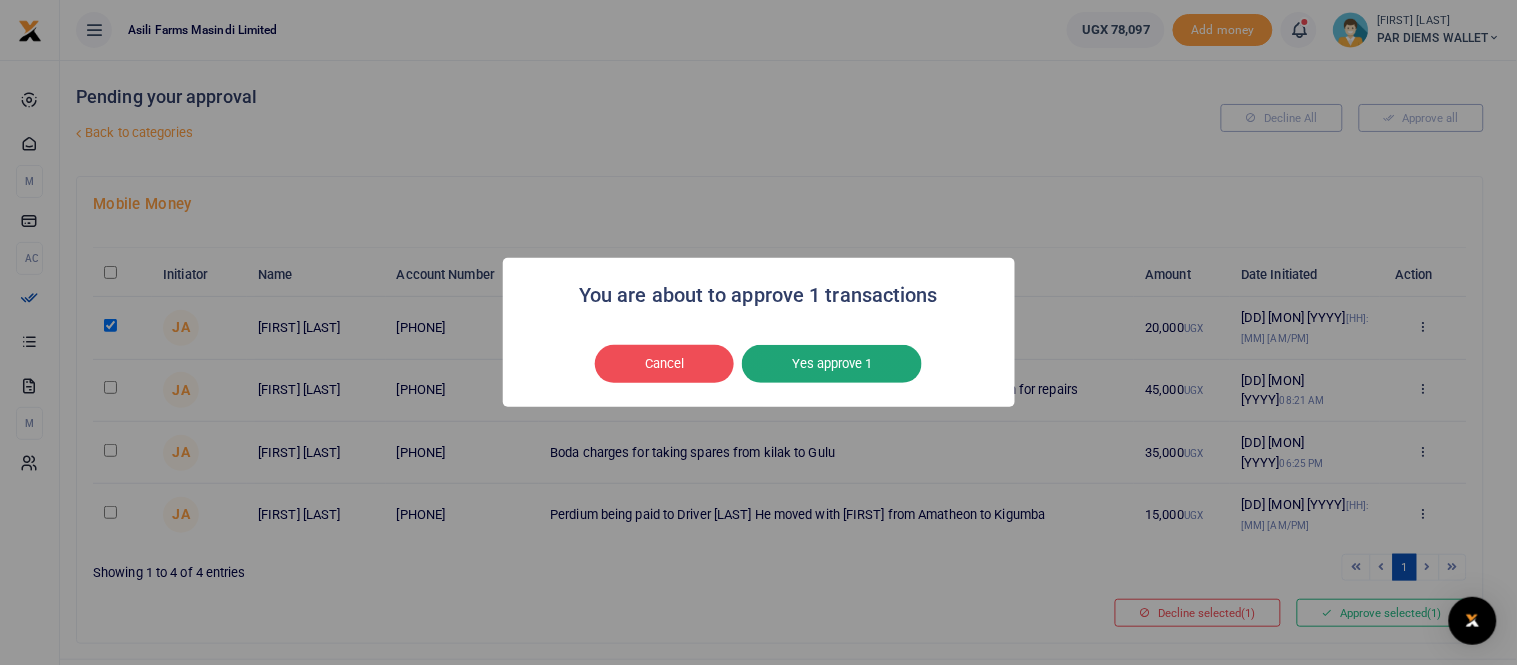 click on "Yes approve 1" at bounding box center [832, 364] 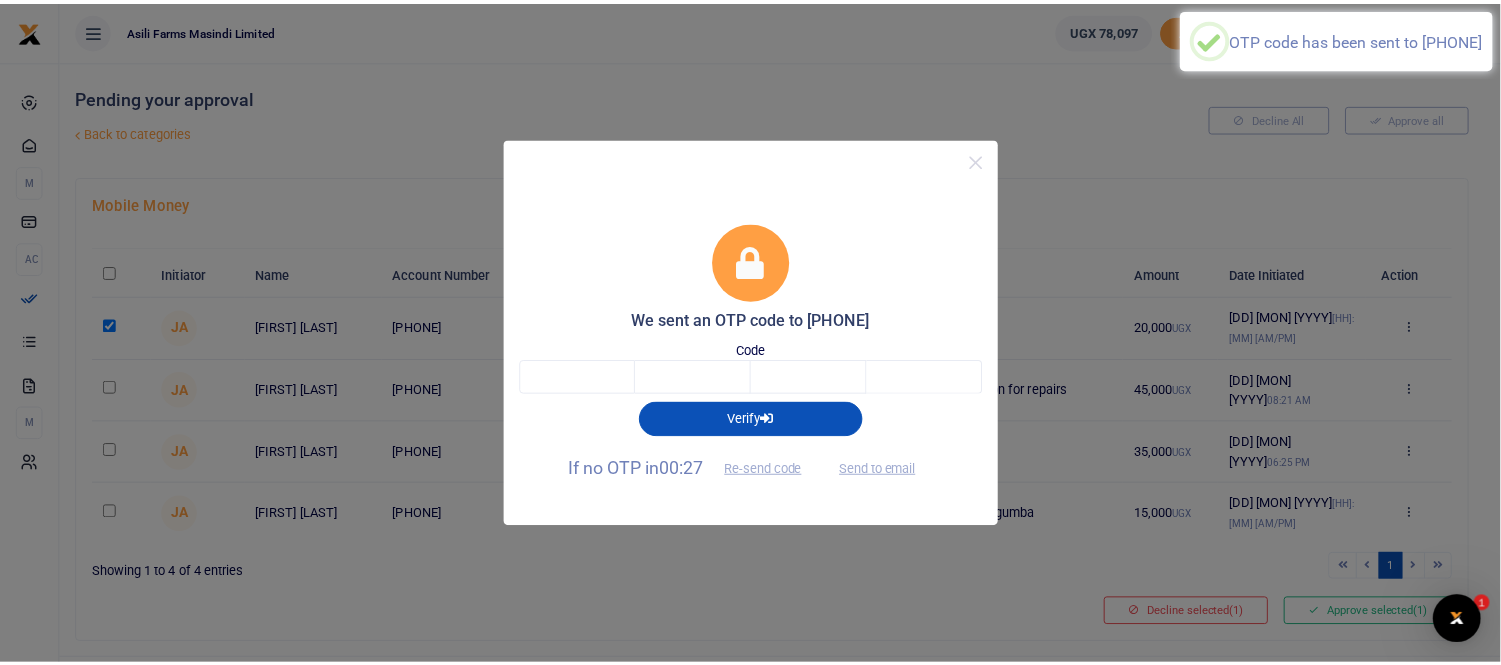 scroll, scrollTop: 0, scrollLeft: 0, axis: both 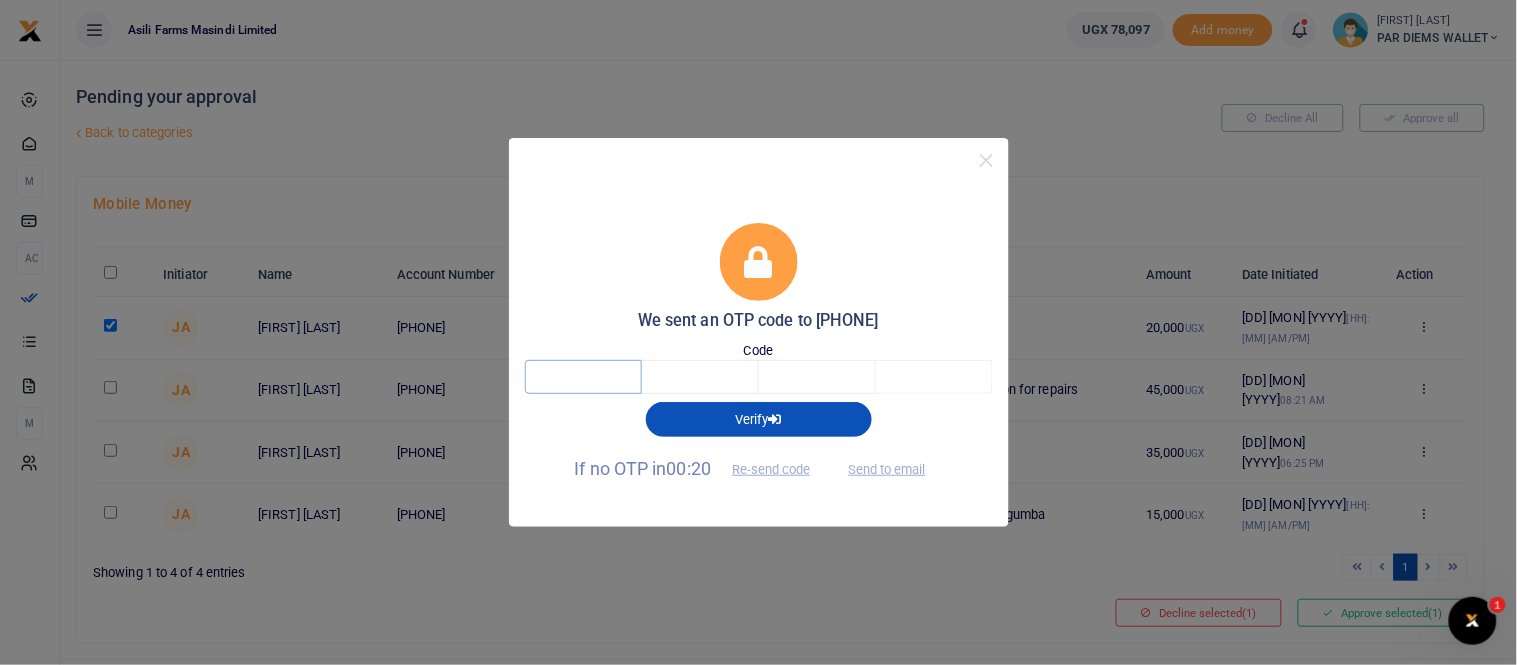 click at bounding box center (583, 377) 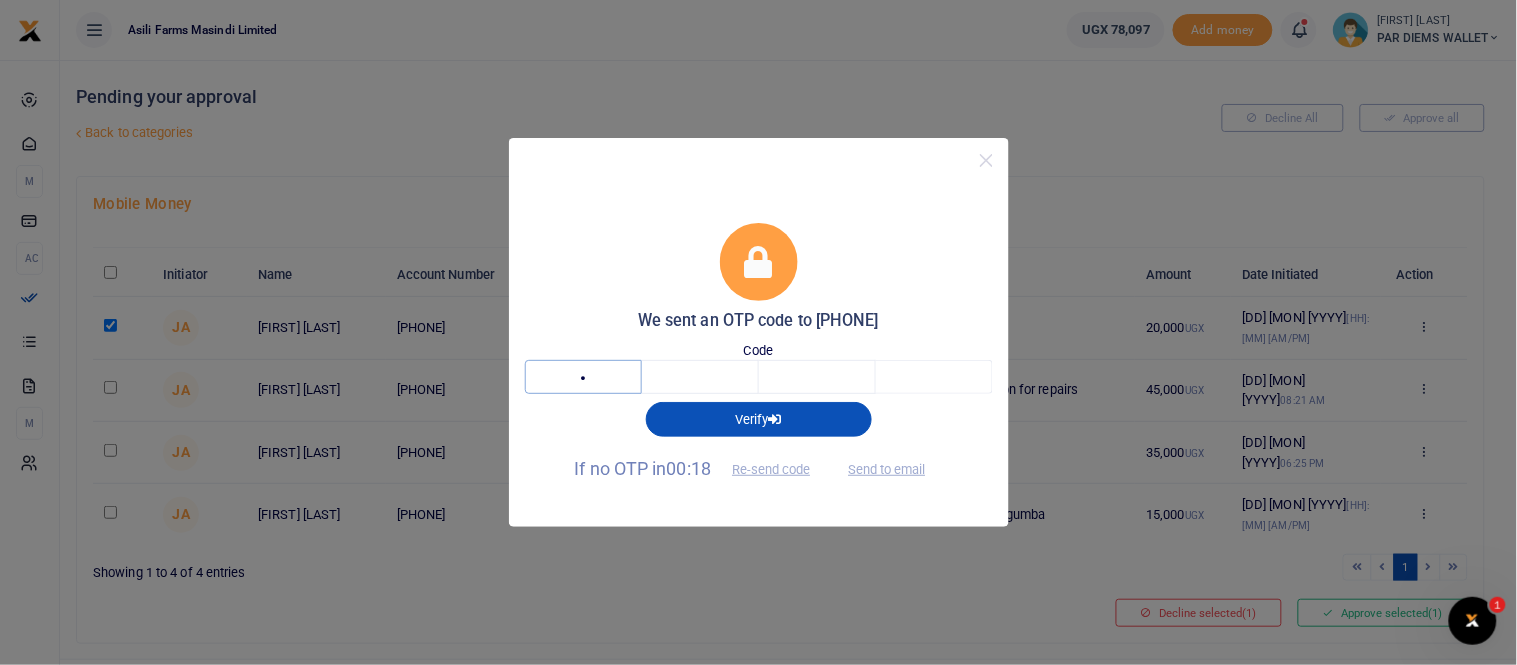 type on "3" 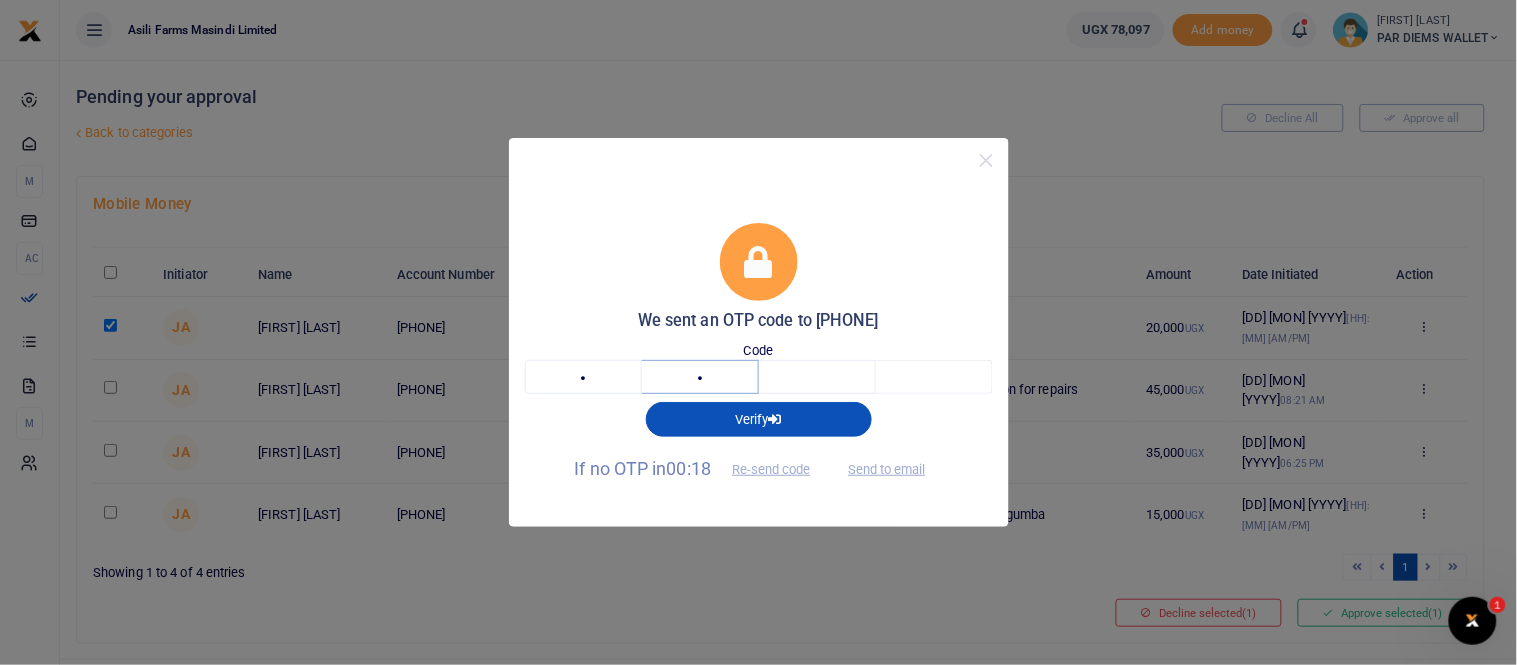 type on "4" 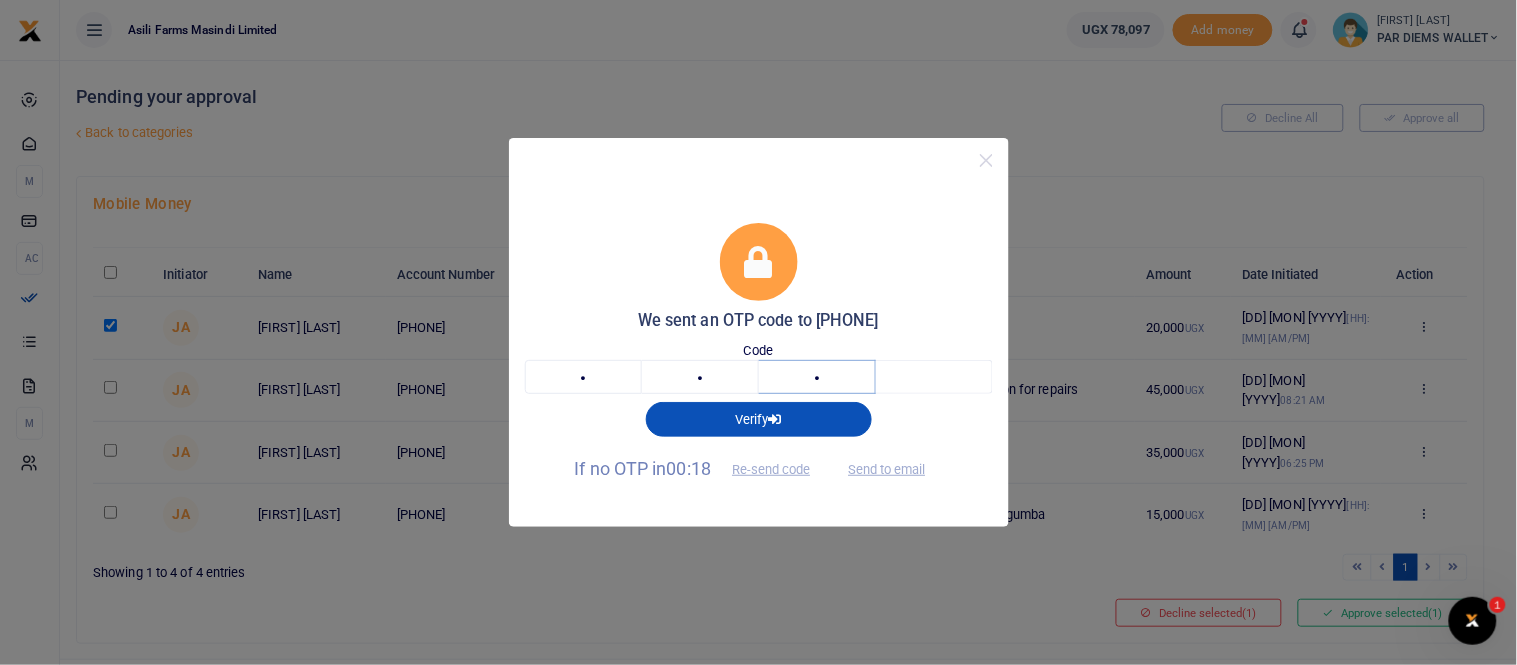 type on "4" 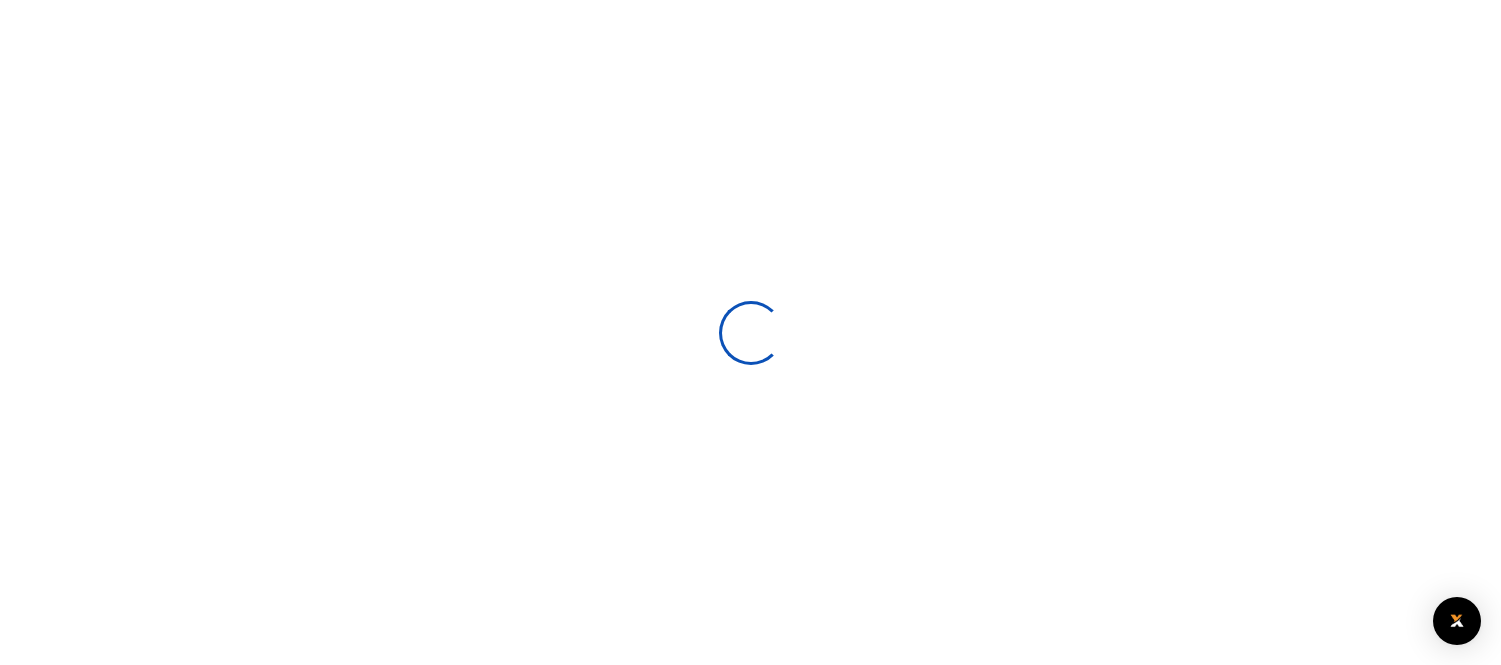 scroll, scrollTop: 0, scrollLeft: 0, axis: both 